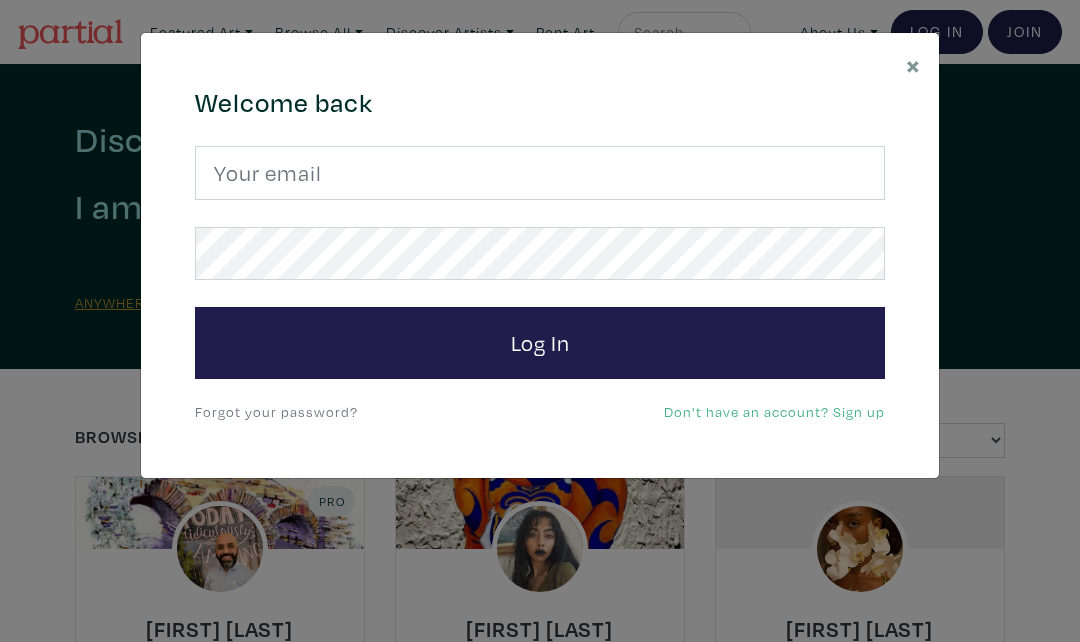 scroll, scrollTop: 0, scrollLeft: 0, axis: both 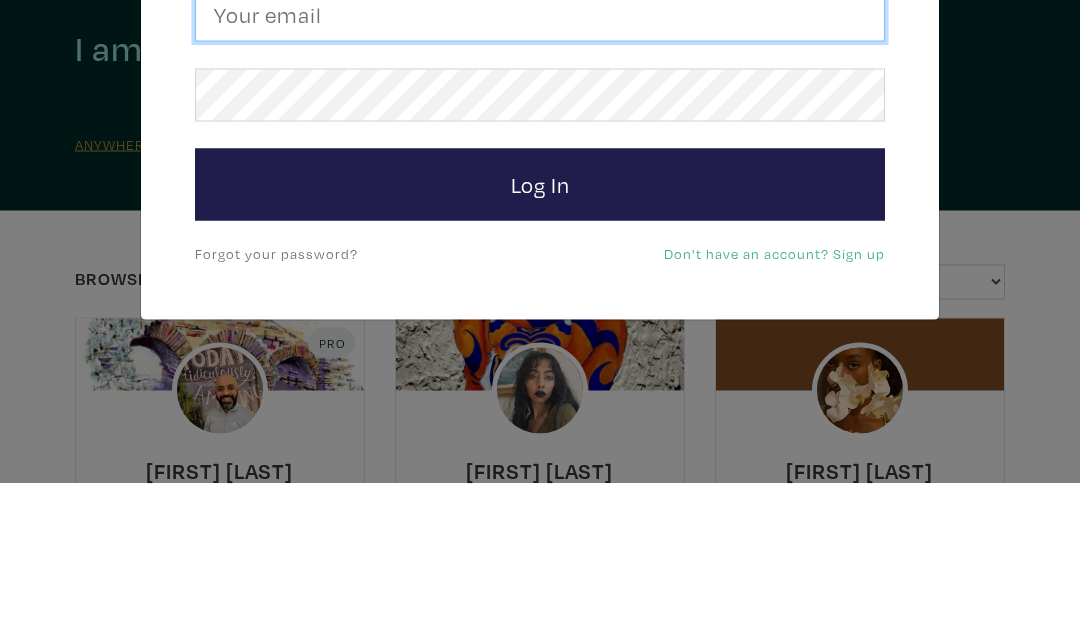 click at bounding box center (540, 173) 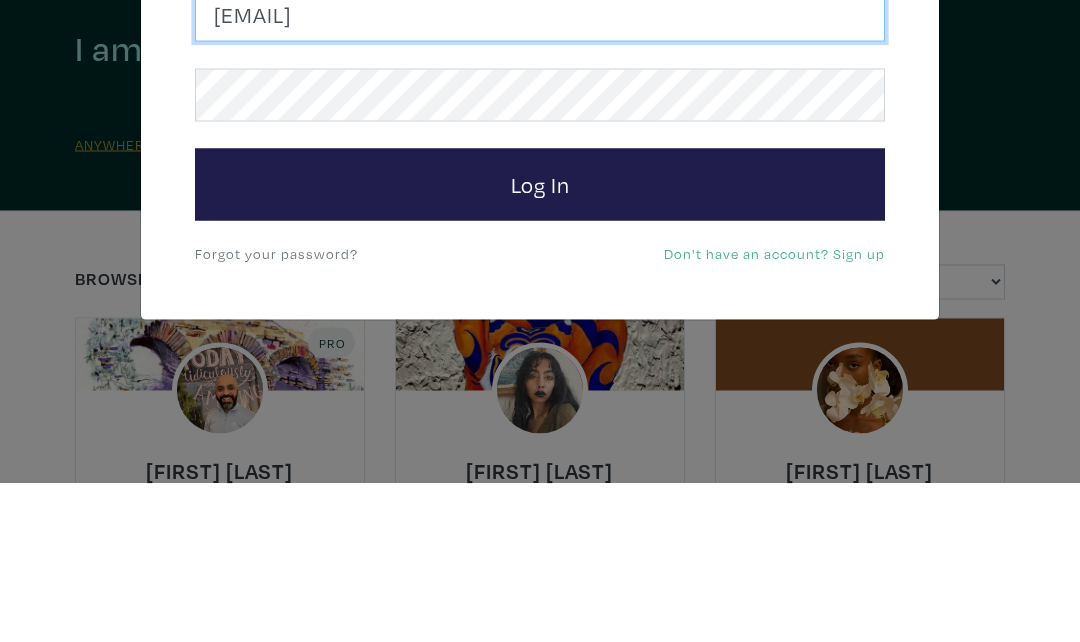 type on "susanmcleanwoodburn@gmail.com" 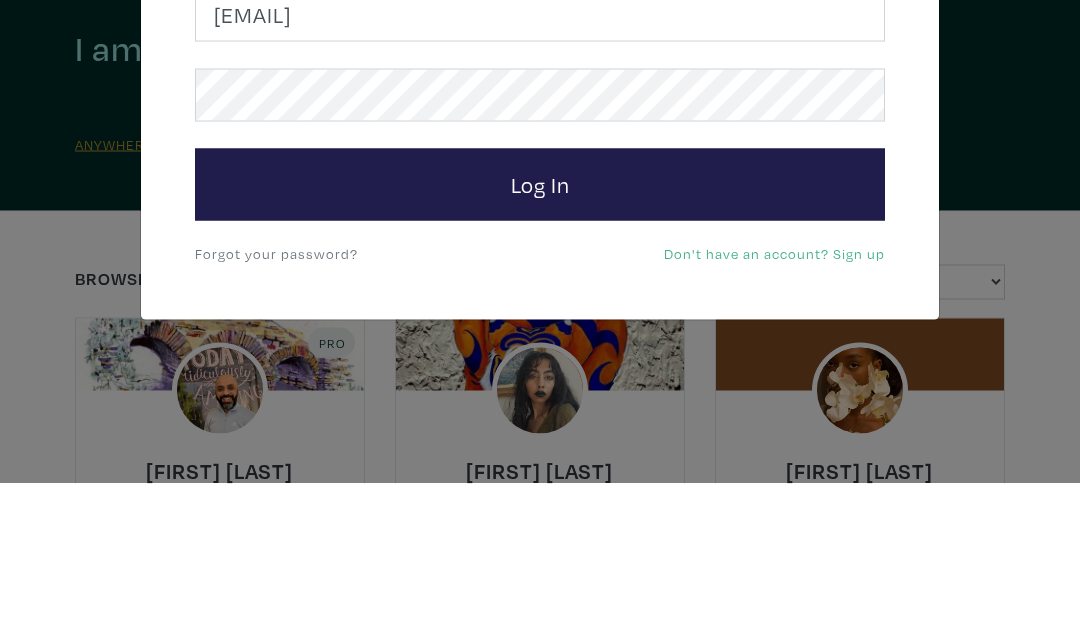 click on "Log In" at bounding box center [540, 343] 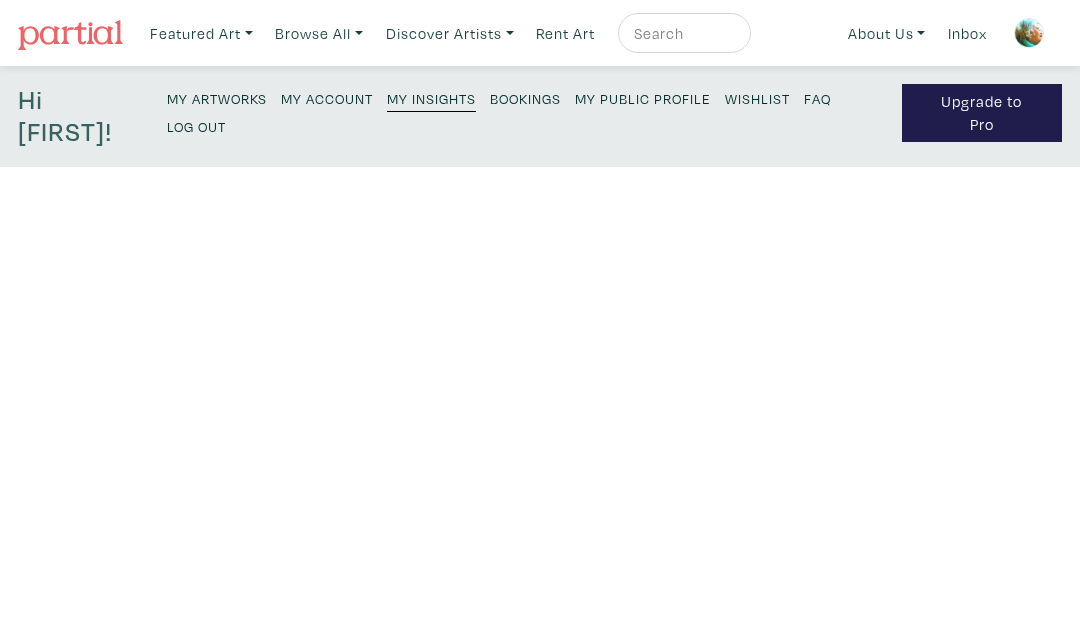 scroll, scrollTop: 0, scrollLeft: 0, axis: both 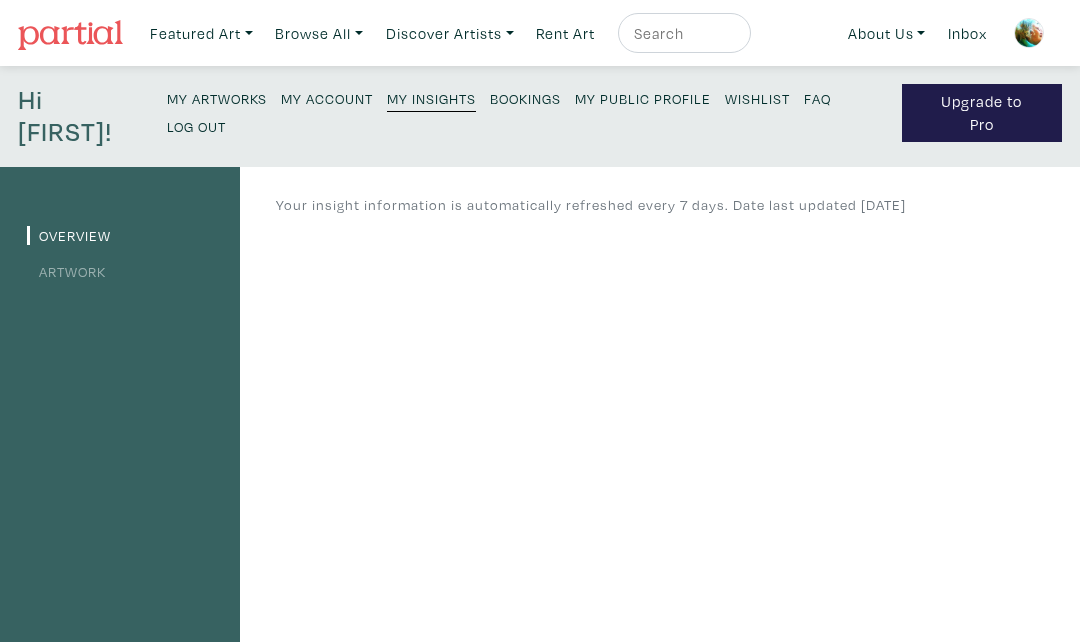 click on "Bookings" at bounding box center (525, 98) 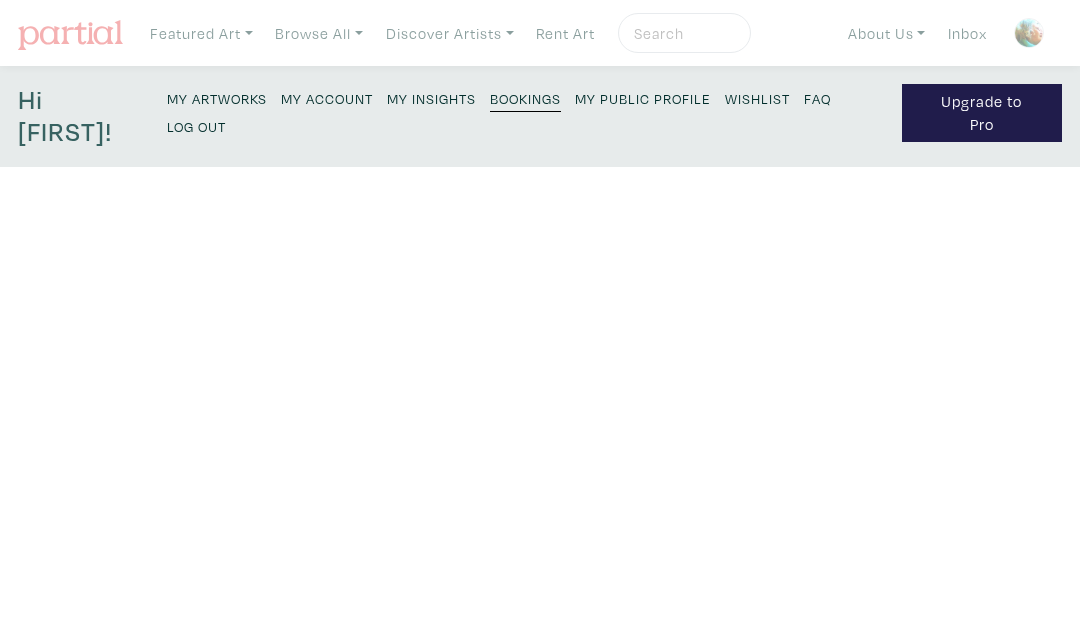 scroll, scrollTop: 0, scrollLeft: 0, axis: both 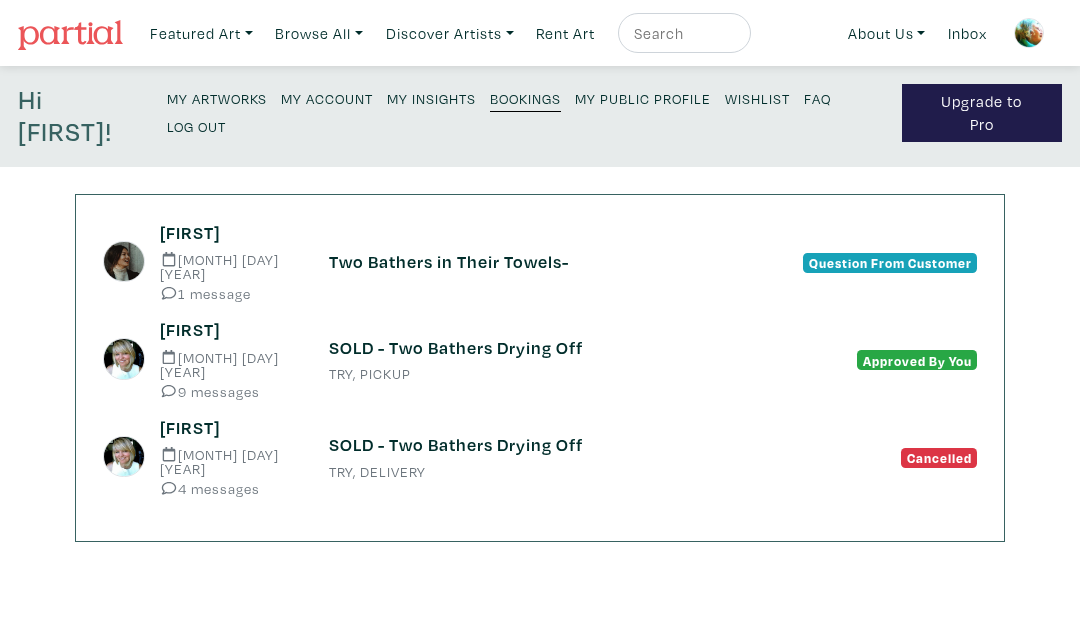 click on "My Account" at bounding box center (327, 97) 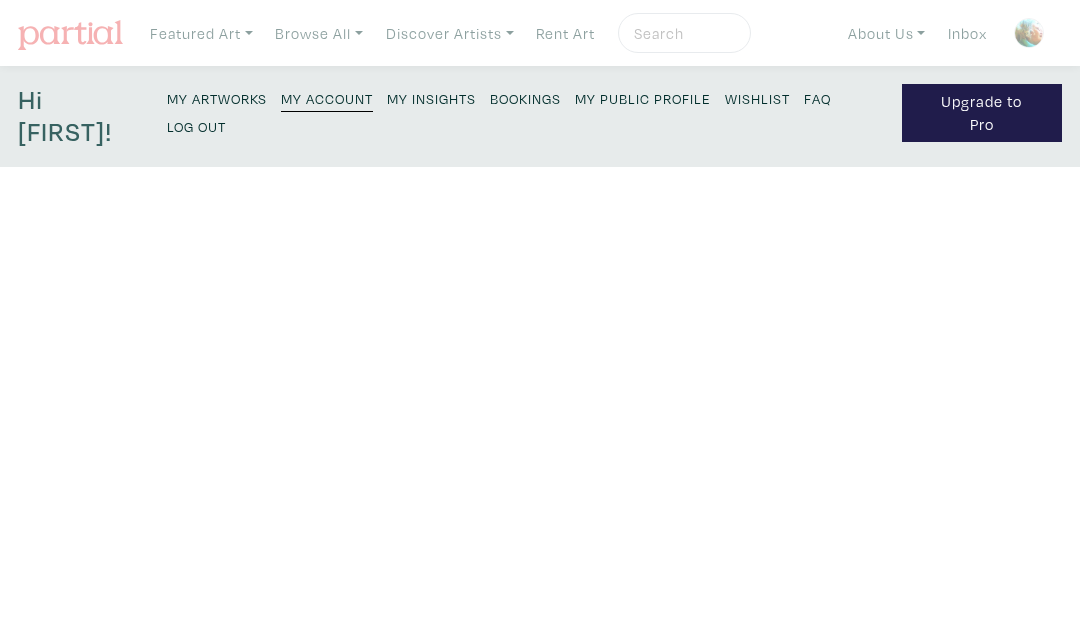 scroll, scrollTop: 0, scrollLeft: 0, axis: both 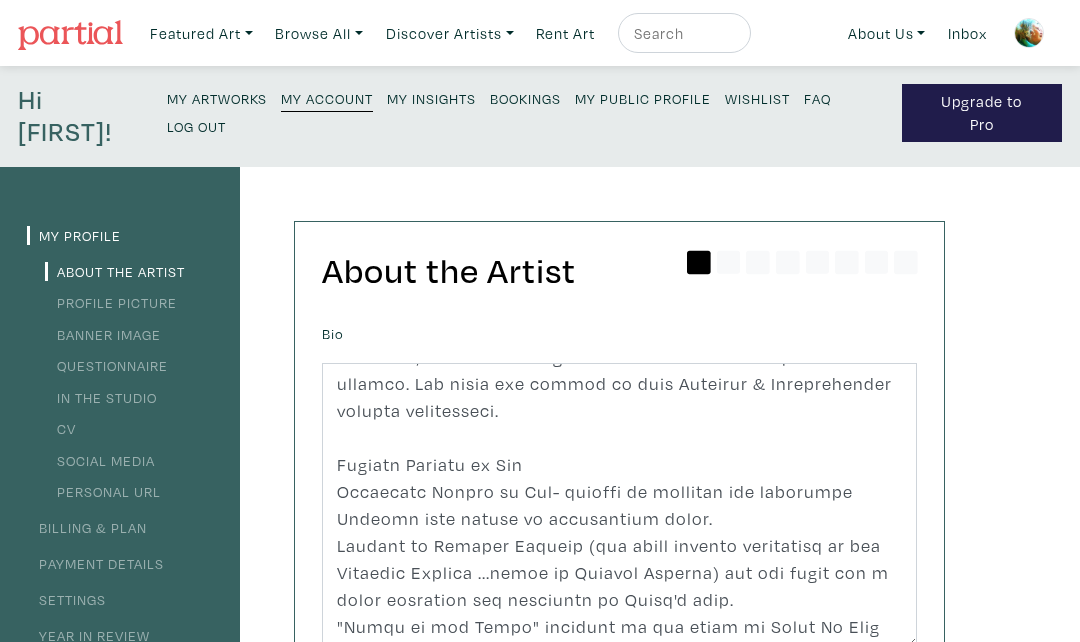 click on "Featured Art" at bounding box center [201, 33] 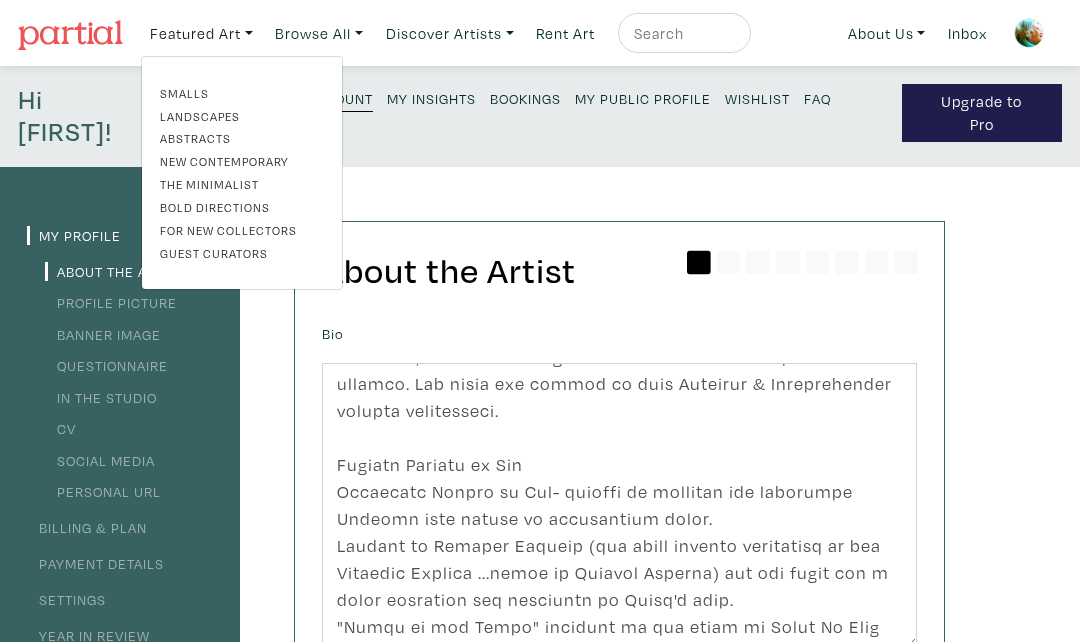 click on "Browse All" at bounding box center [201, 33] 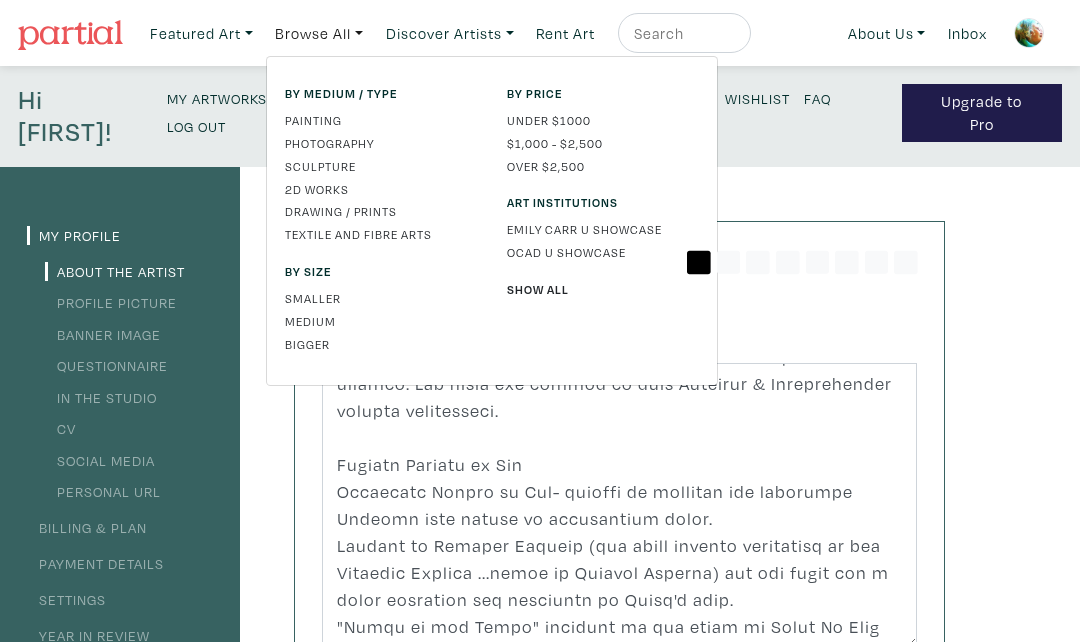 click on "By price" at bounding box center (603, 93) 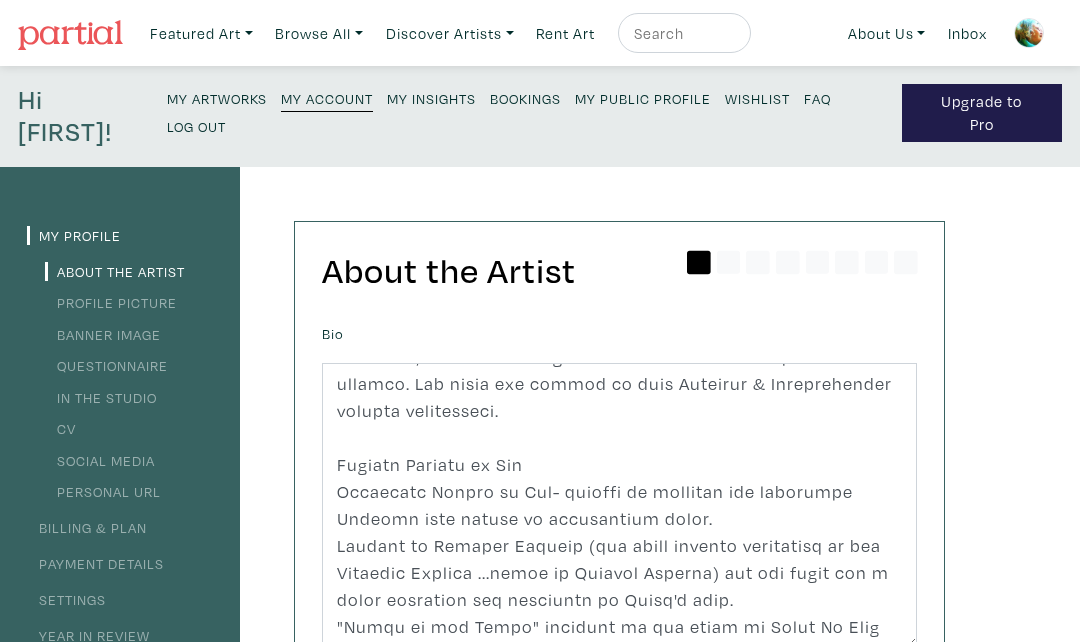 click on "Browse All" at bounding box center [201, 33] 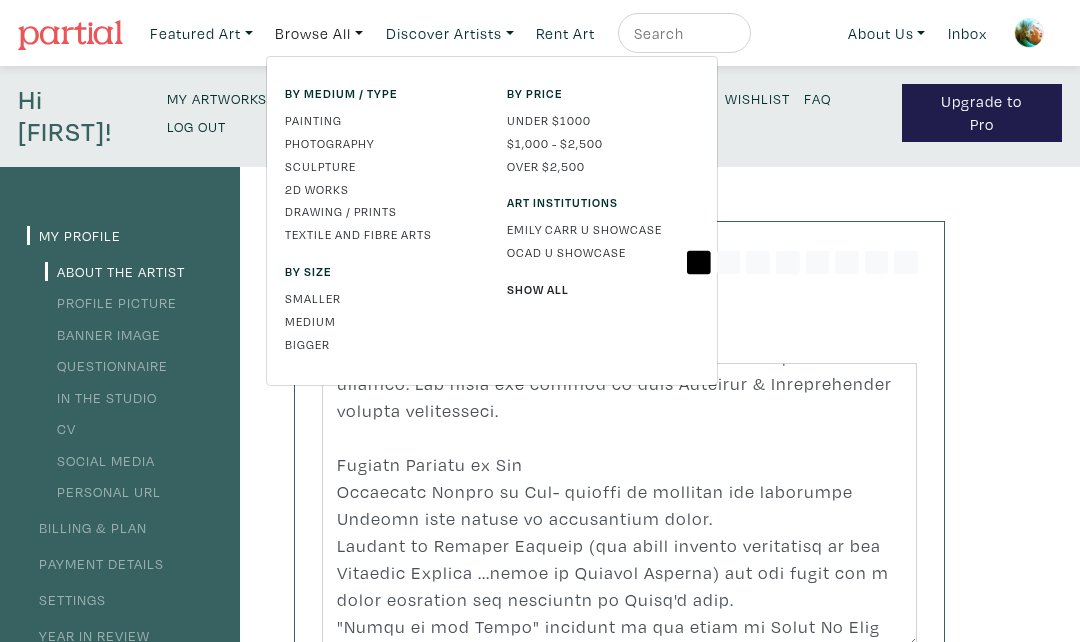 click on "Over $2,500" at bounding box center (603, 166) 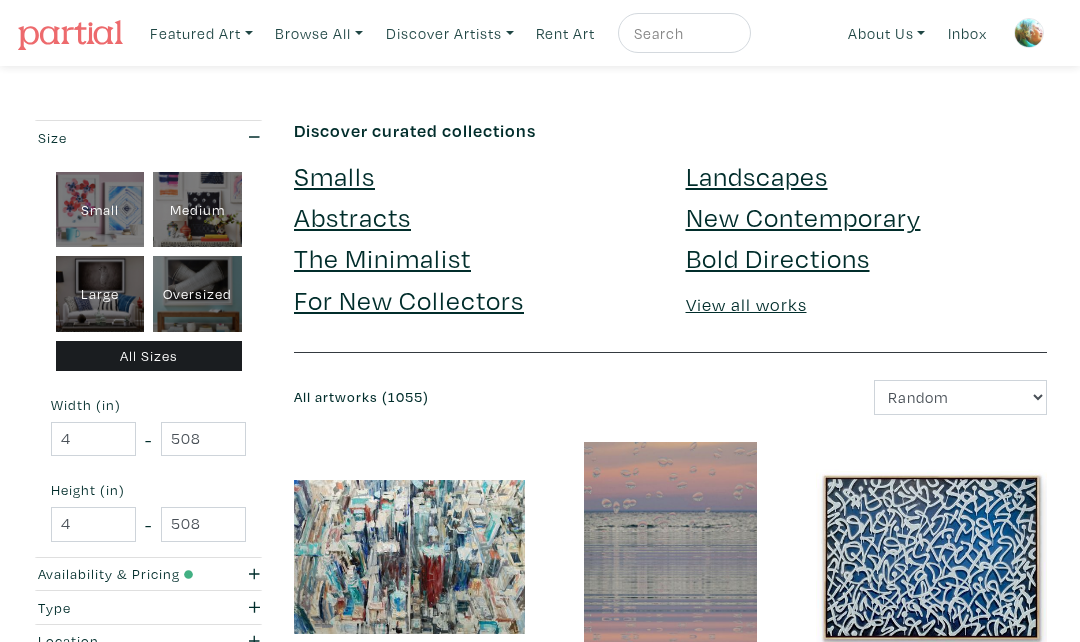 scroll, scrollTop: 0, scrollLeft: 0, axis: both 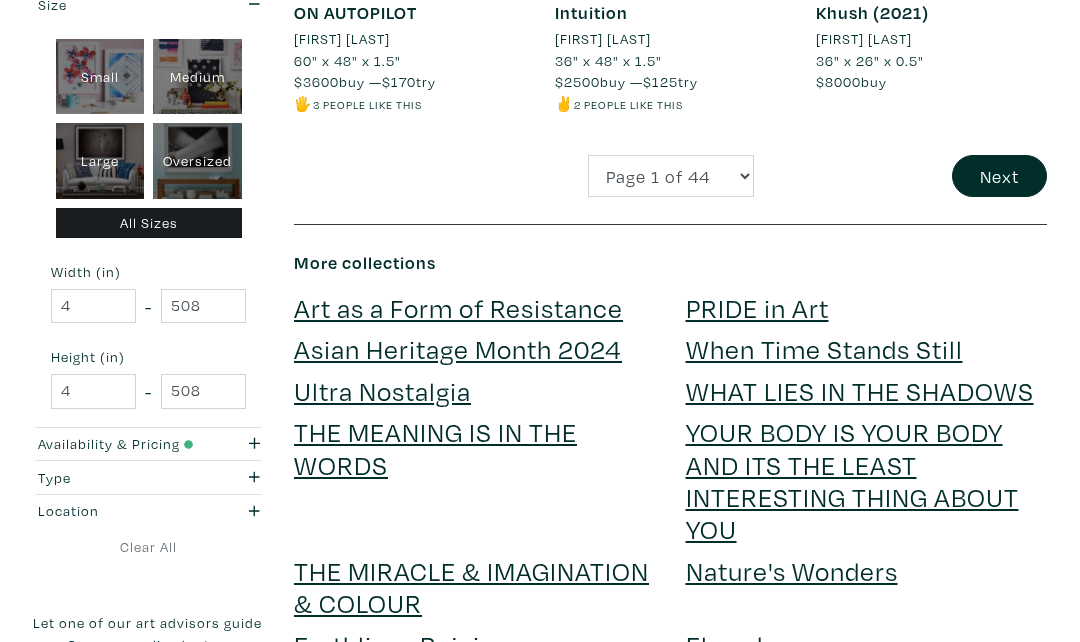 click on "Next" at bounding box center [999, 176] 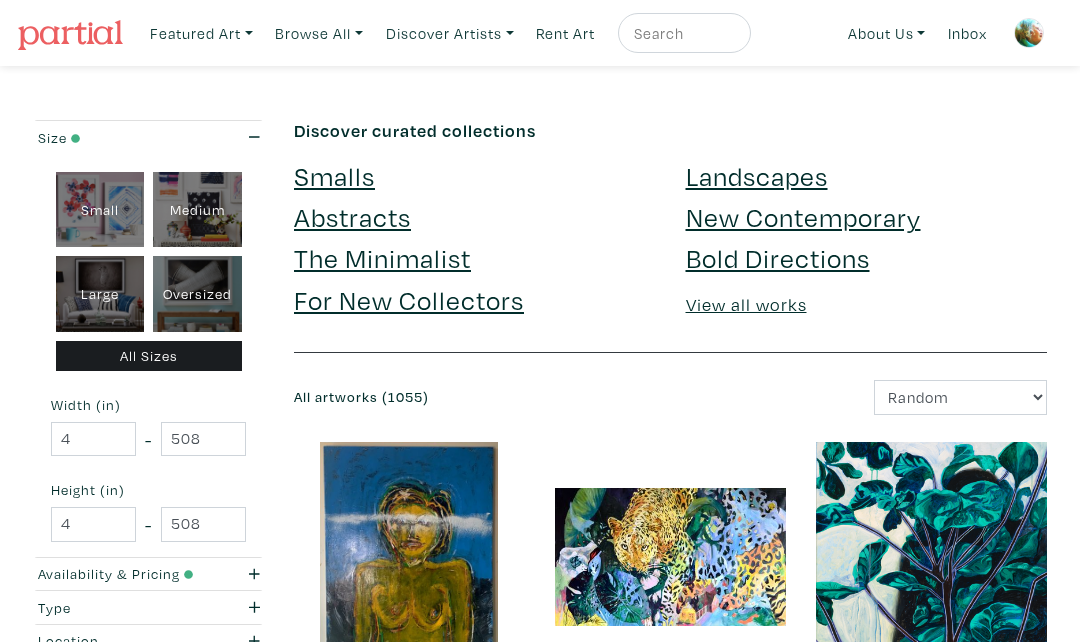 scroll, scrollTop: 0, scrollLeft: 0, axis: both 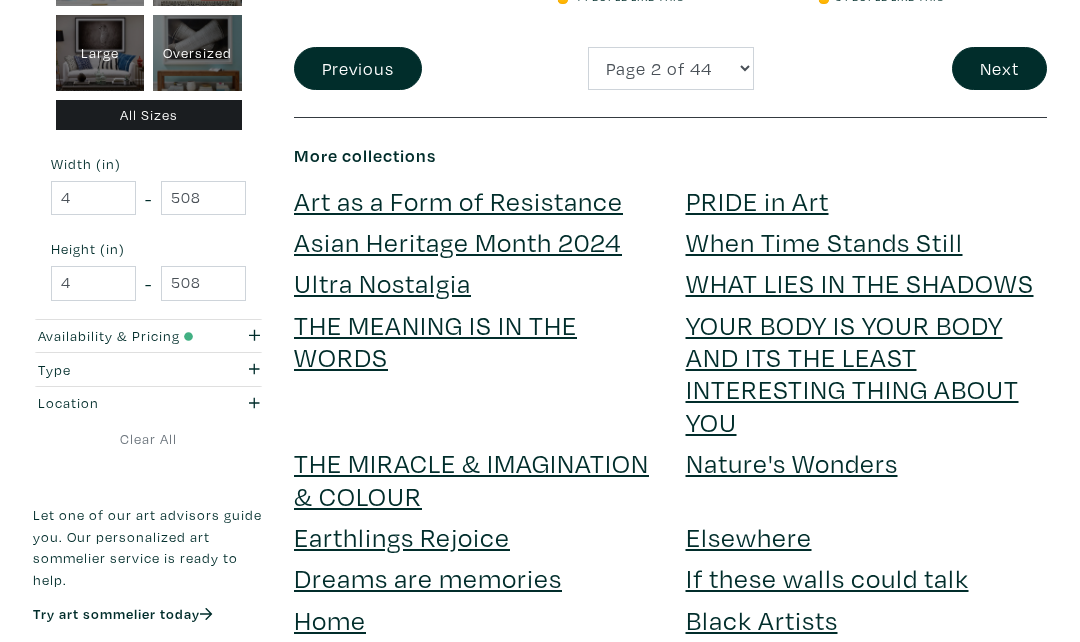 click on "Next" at bounding box center [931, 68] 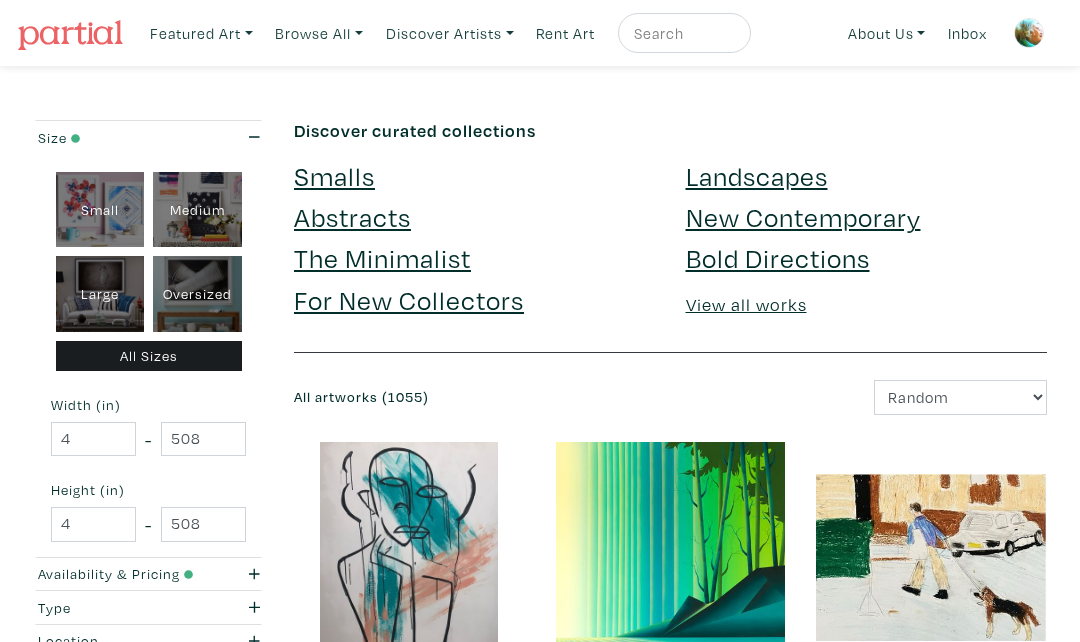scroll, scrollTop: 0, scrollLeft: 0, axis: both 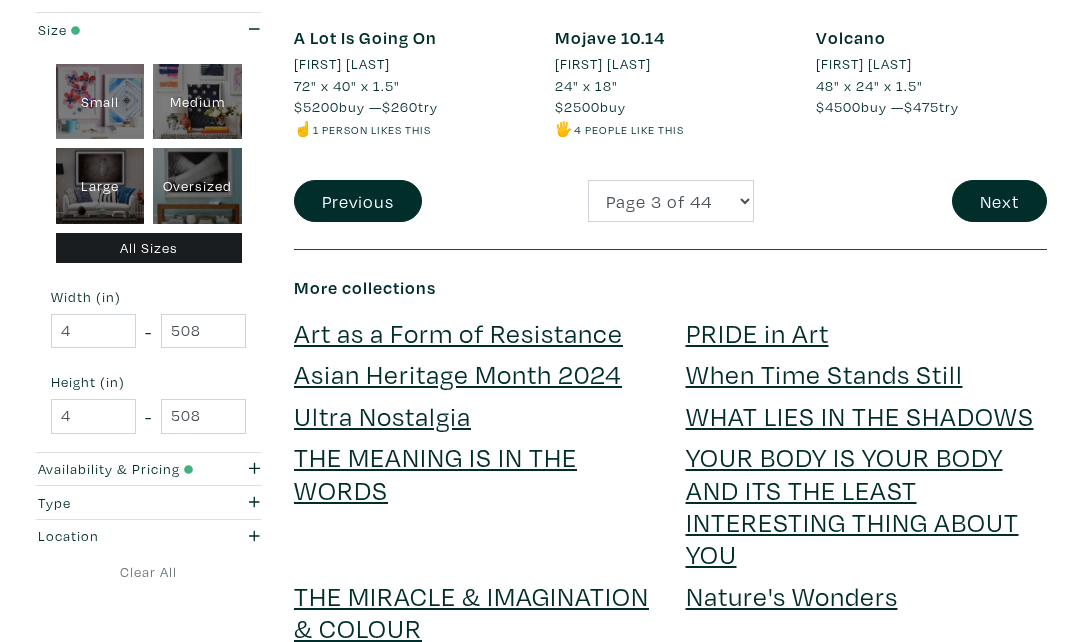 click on "Next" at bounding box center [999, 201] 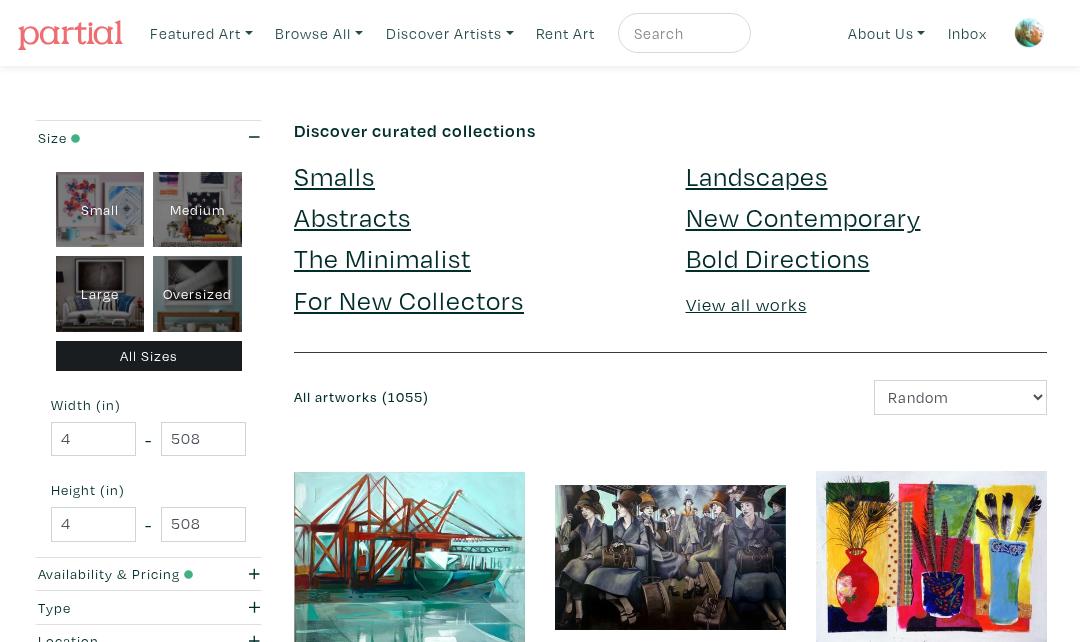 scroll, scrollTop: 0, scrollLeft: 0, axis: both 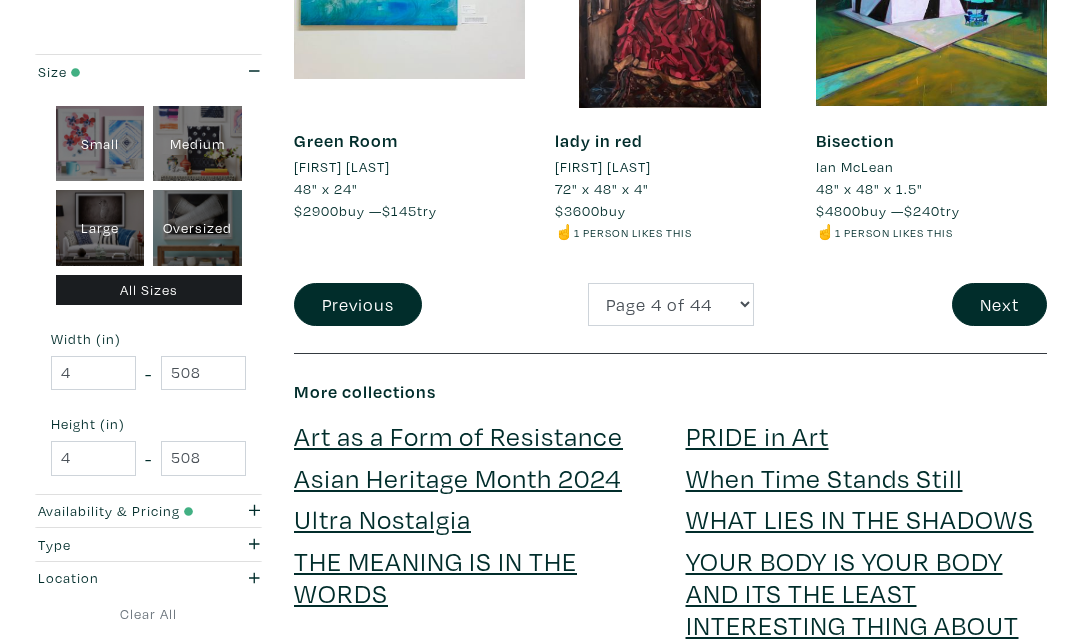 click on "Next" at bounding box center (999, 304) 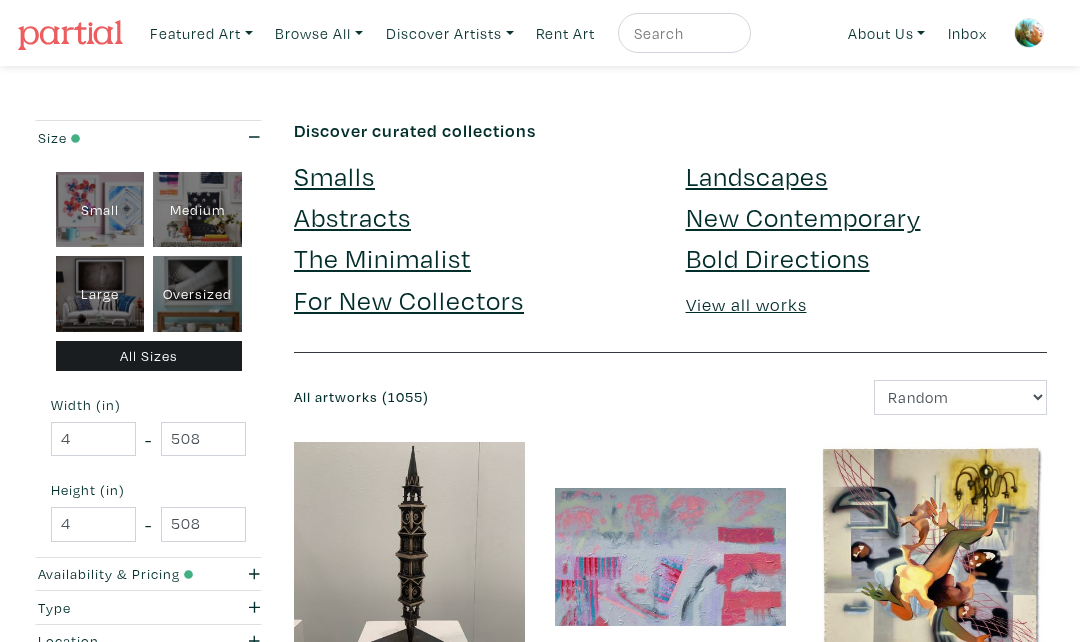 scroll, scrollTop: 0, scrollLeft: 0, axis: both 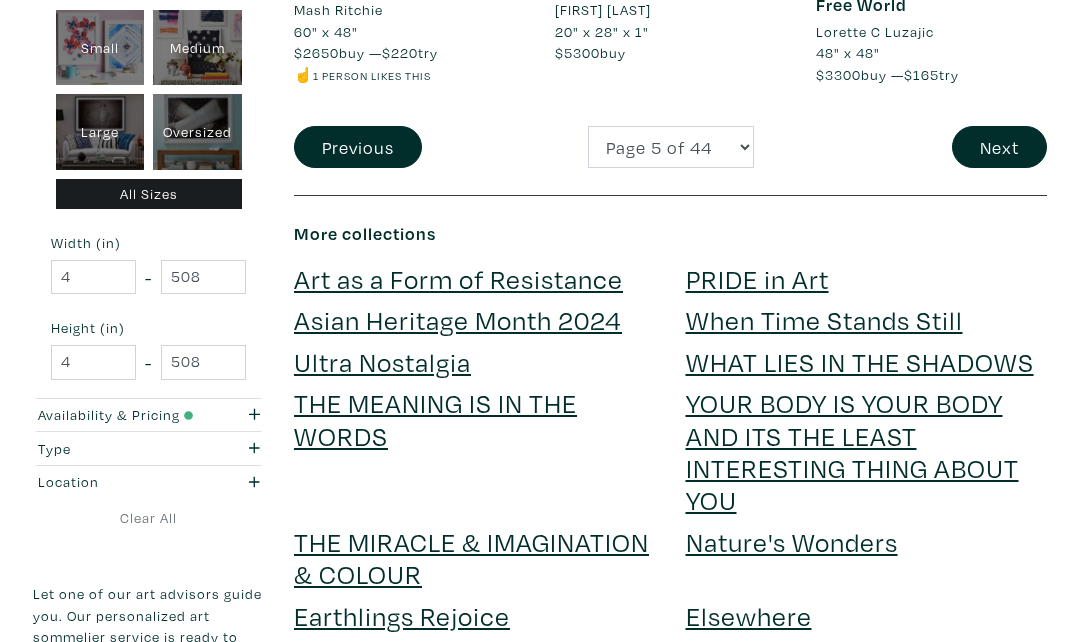 click on "Next" at bounding box center [999, 147] 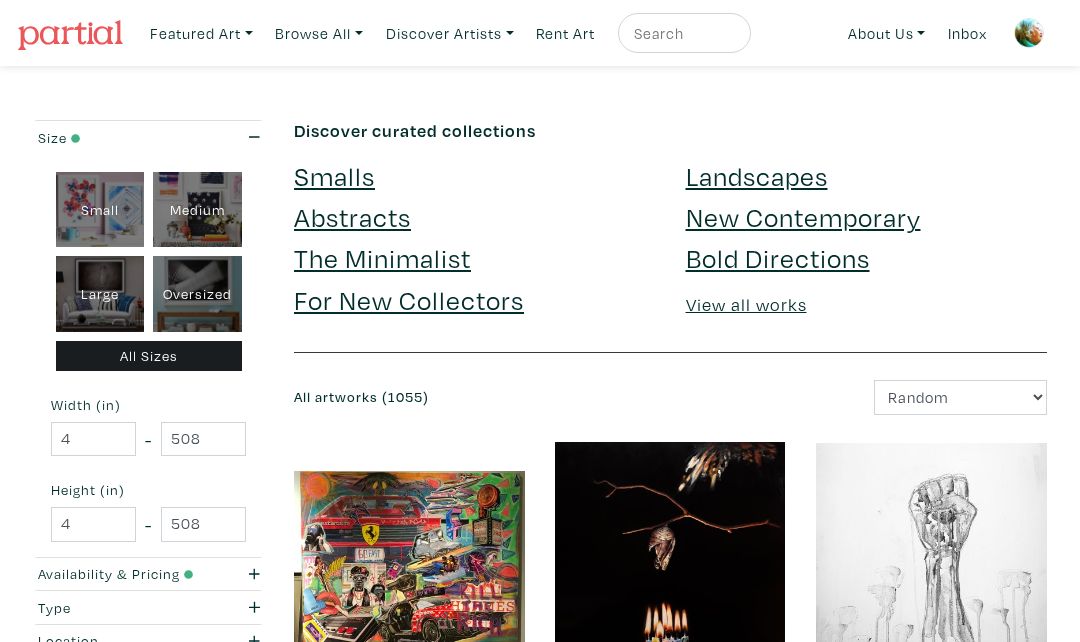scroll, scrollTop: 0, scrollLeft: 0, axis: both 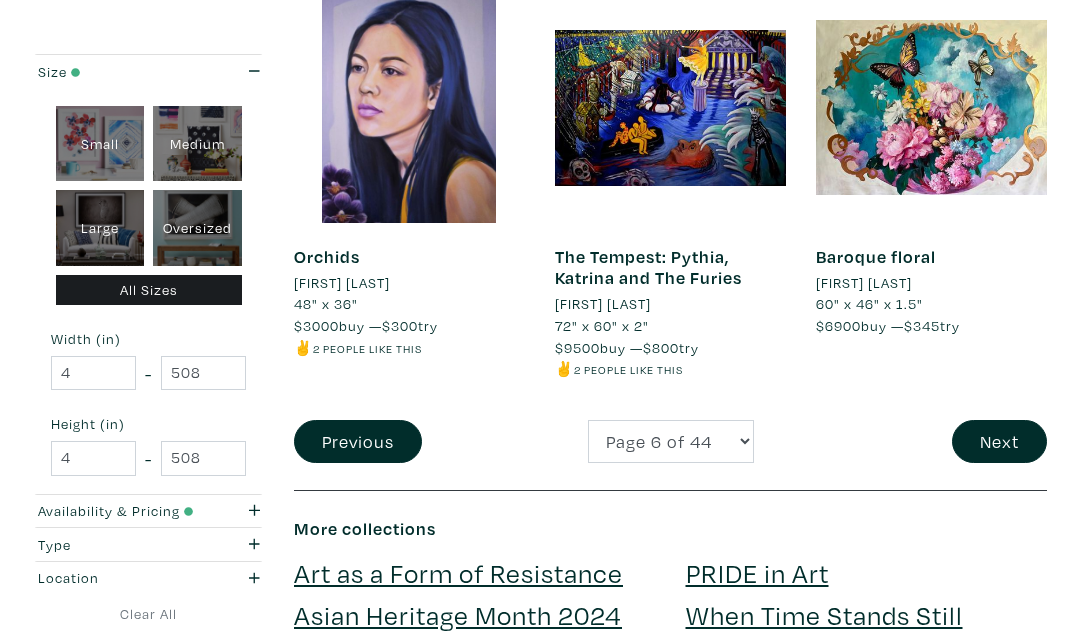 click on "The Tempest: Pythia, Katrina and The Furies
[NAME]
72" x 60"
x 2"
$9500  buy   —  $800  try
✌️  2 people like this
#pythia sets out to save the world" at bounding box center (670, 206) 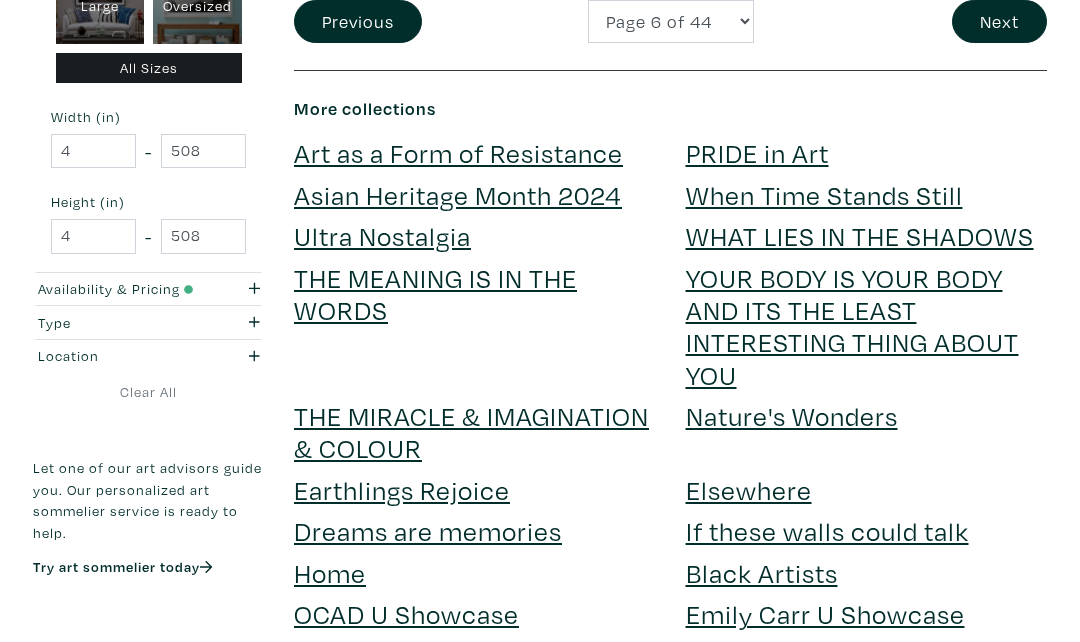scroll, scrollTop: 3673, scrollLeft: 0, axis: vertical 